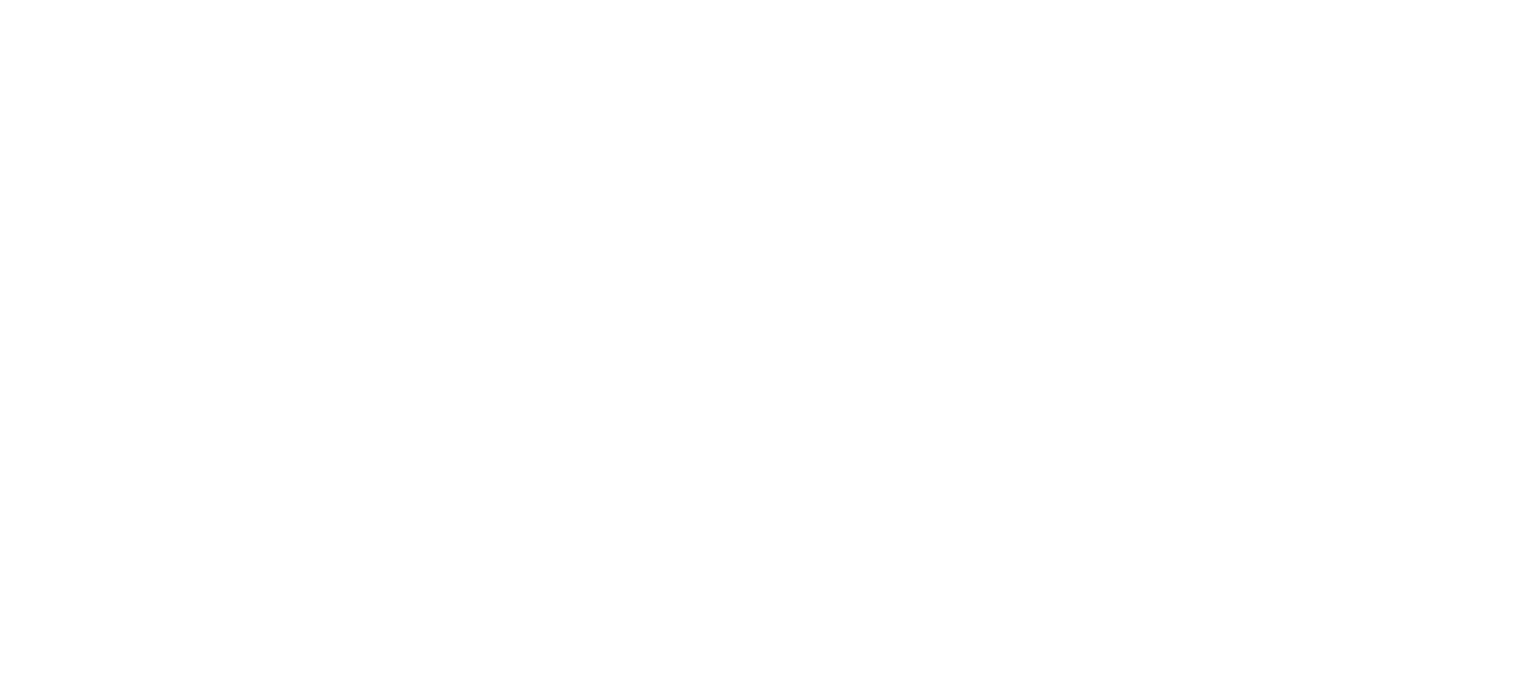scroll, scrollTop: 0, scrollLeft: 0, axis: both 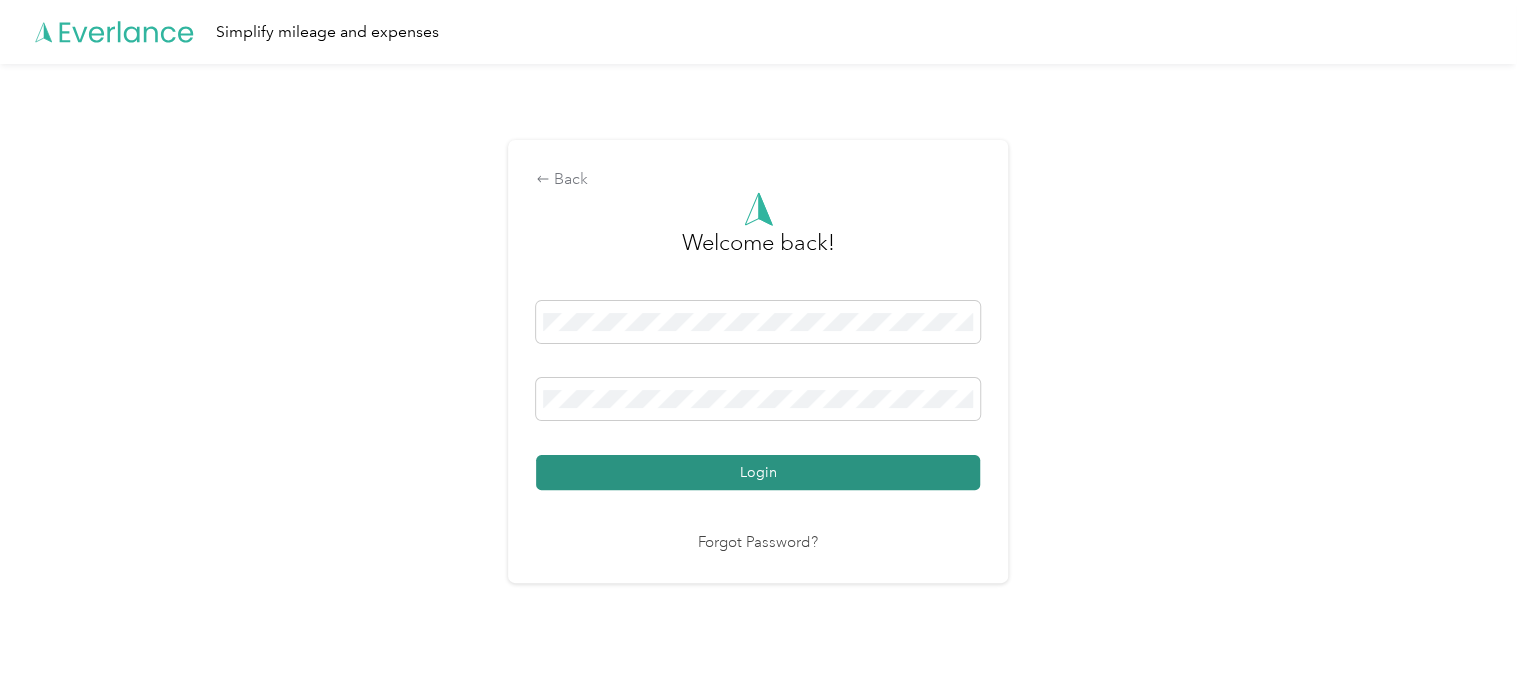 click on "Login" at bounding box center (758, 472) 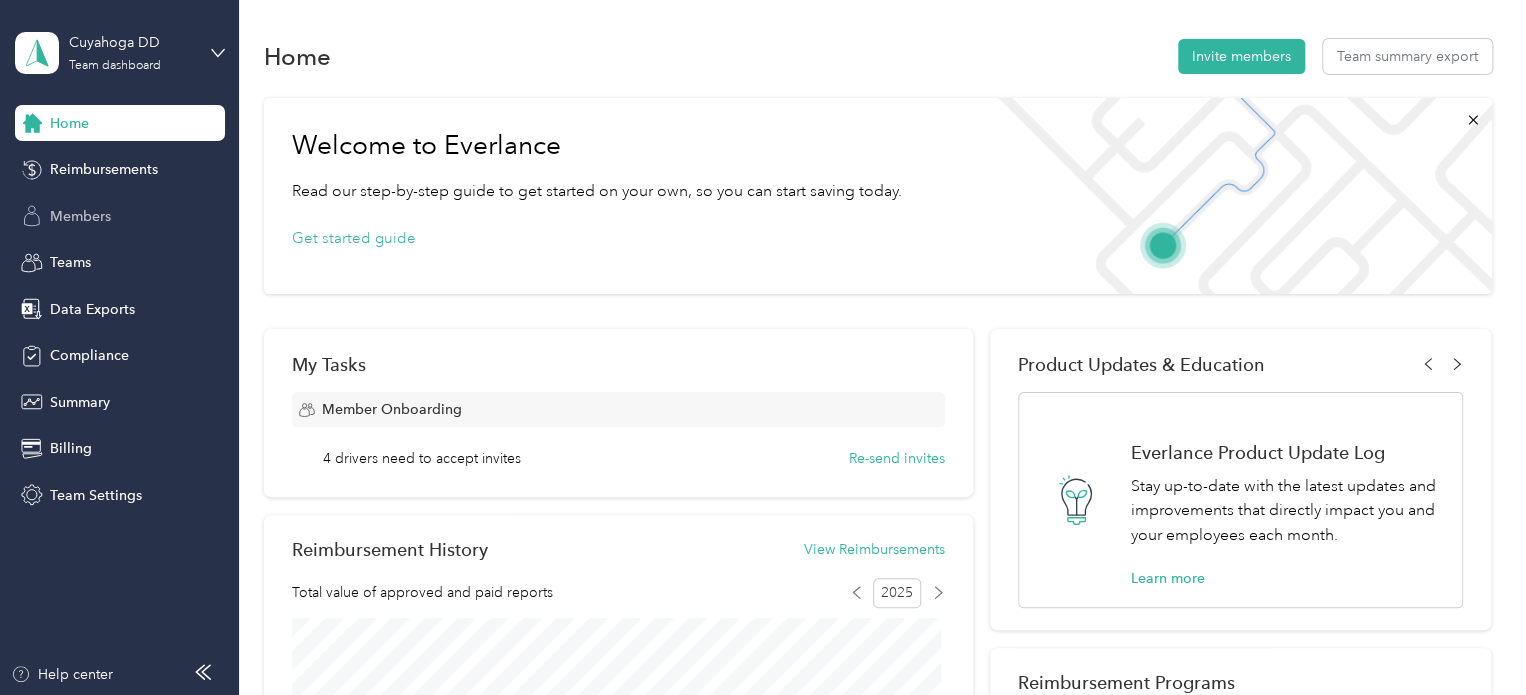 click on "Members" at bounding box center (80, 216) 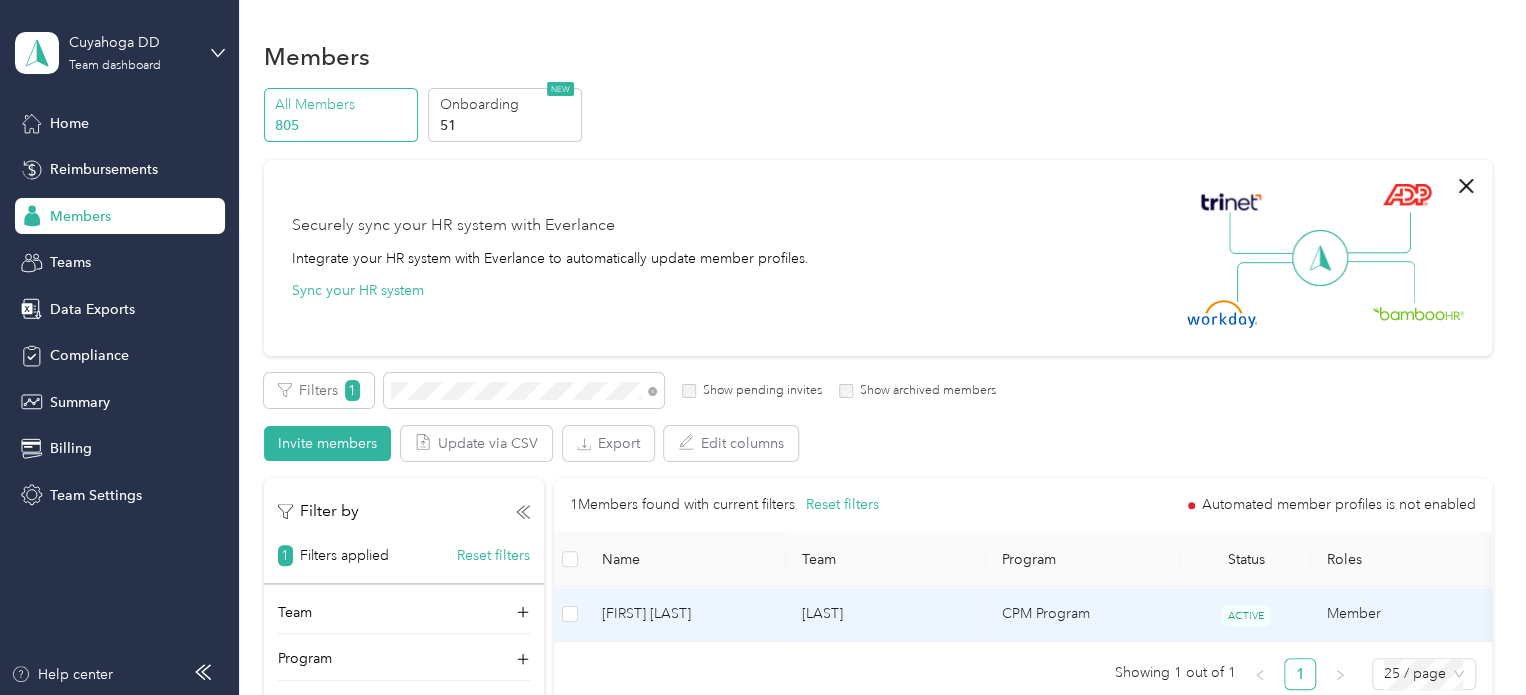 click on "[LAST]" at bounding box center (886, 614) 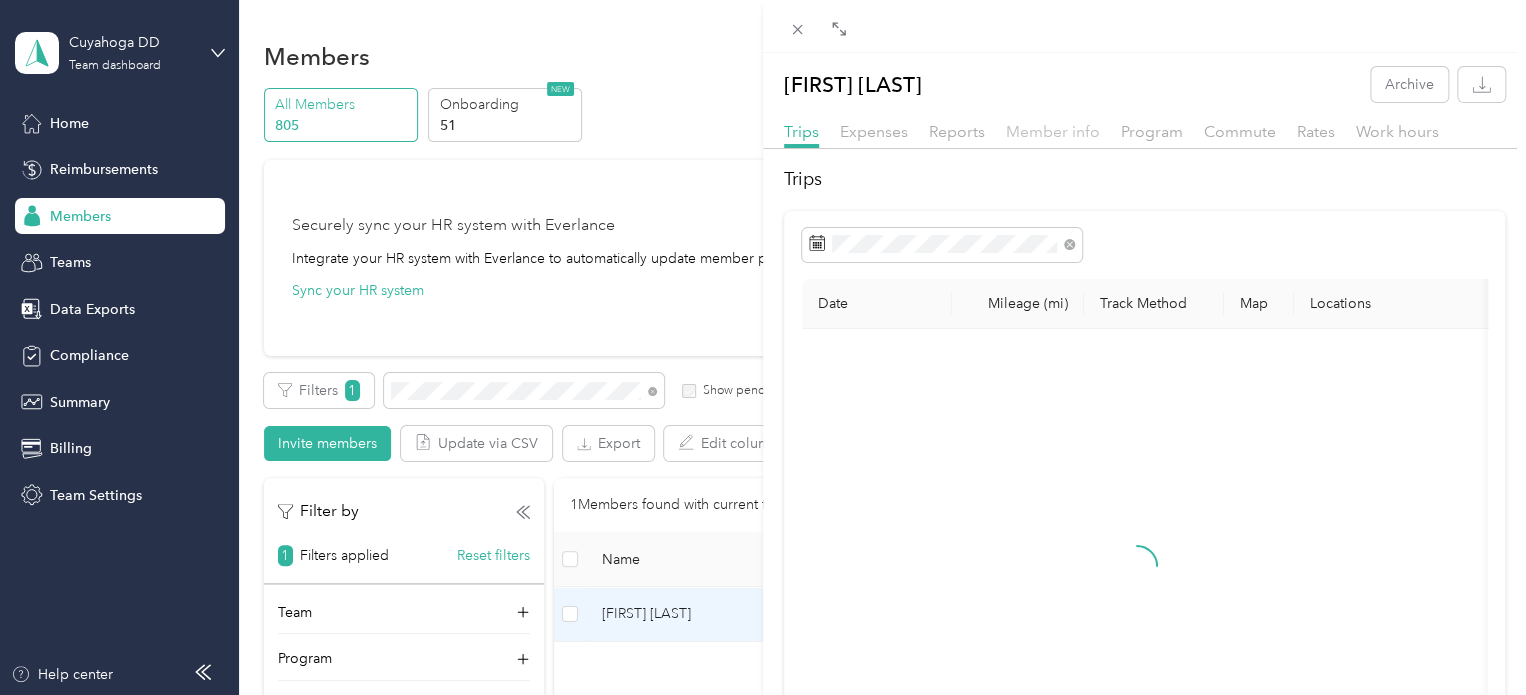 click on "Member info" at bounding box center (1053, 131) 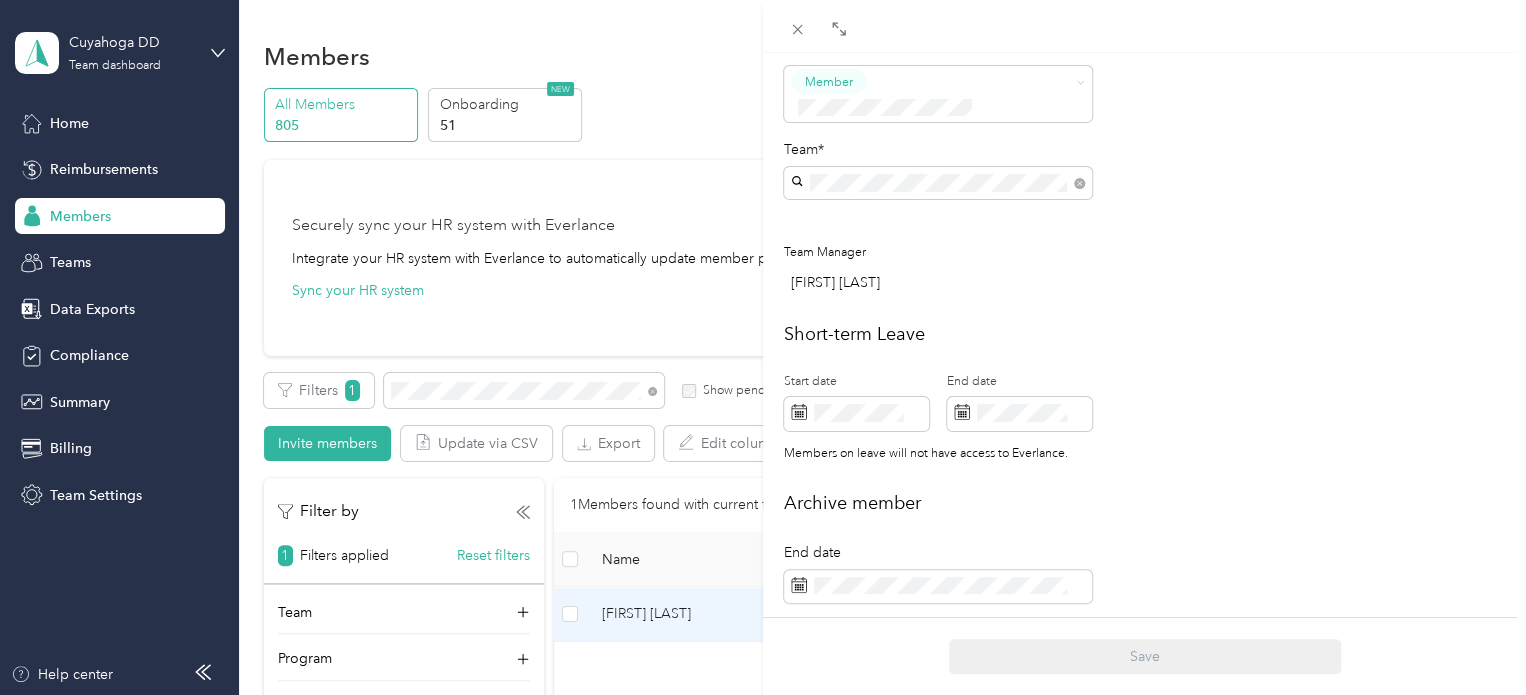 scroll, scrollTop: 508, scrollLeft: 0, axis: vertical 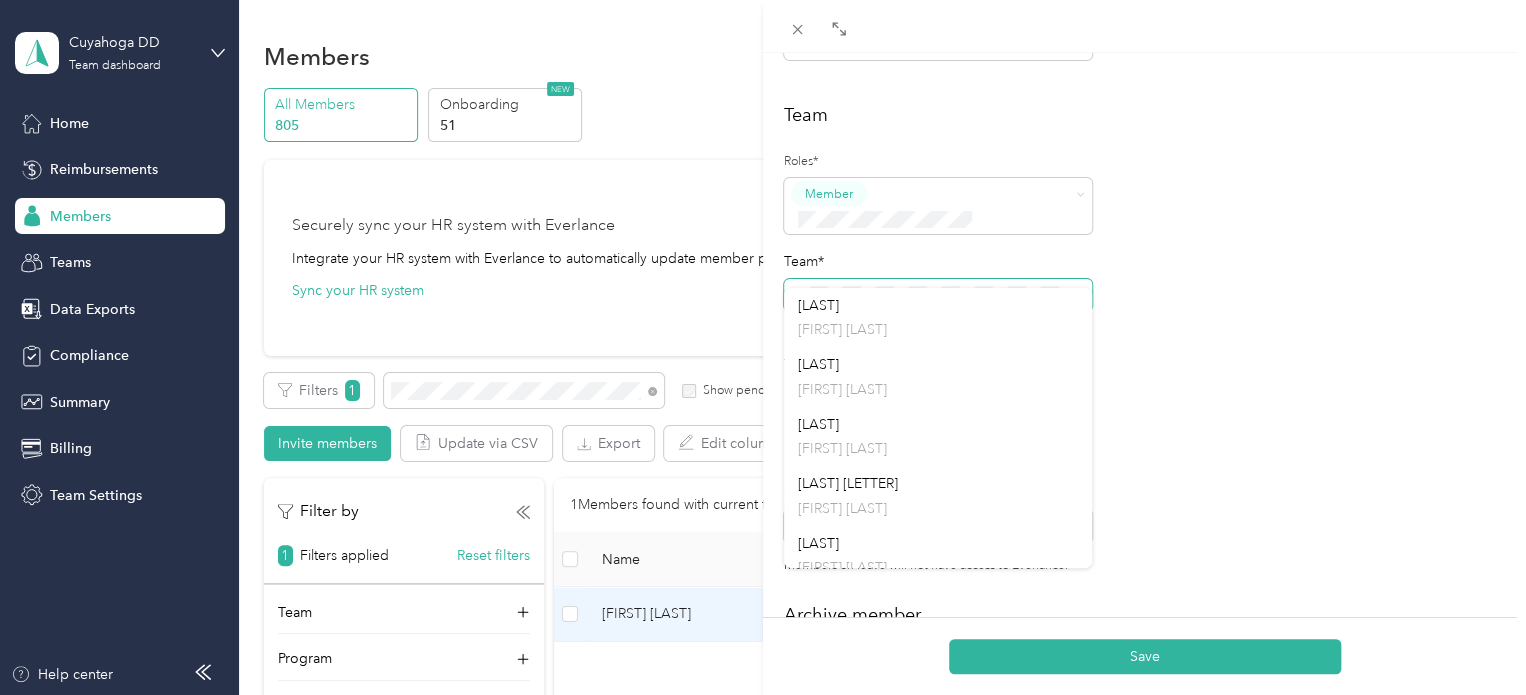 click at bounding box center (938, 295) 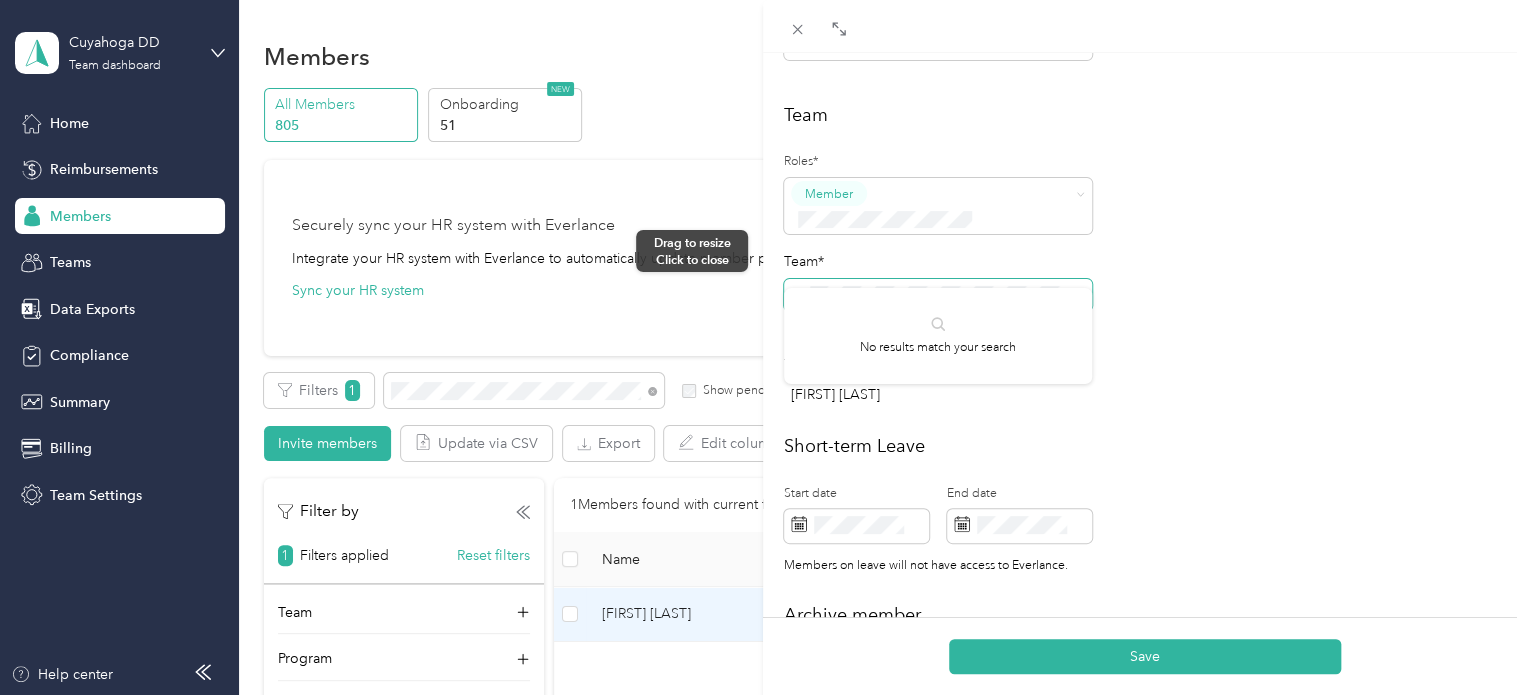 click on "[FIRST] [LAST] Short-term Leave Start date End date Members on leave will not have access to Everlance Archive member End date Adding an end date archives a member Archived members will lose access to Everlance 30 days after the end date To edit program start date go to the program tab Save" at bounding box center [763, 347] 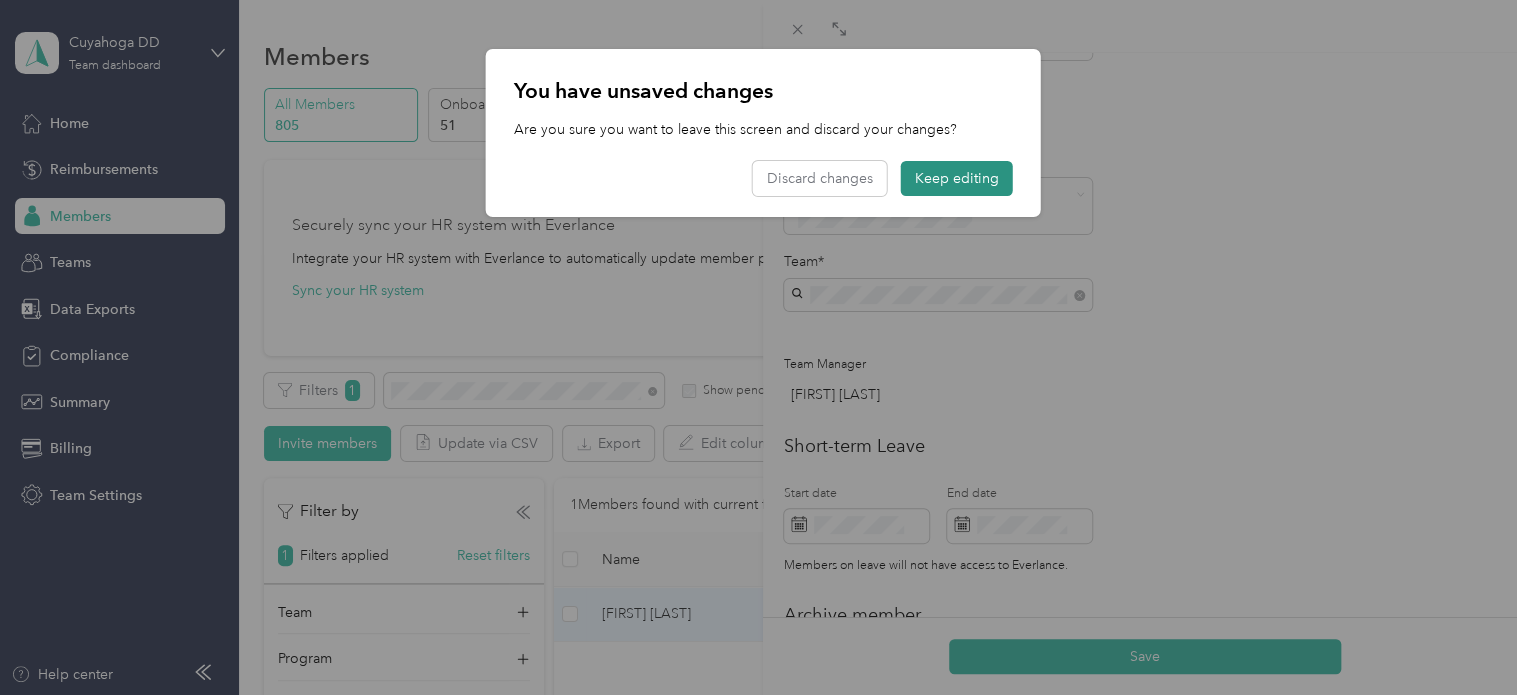 click on "Keep editing" at bounding box center [957, 178] 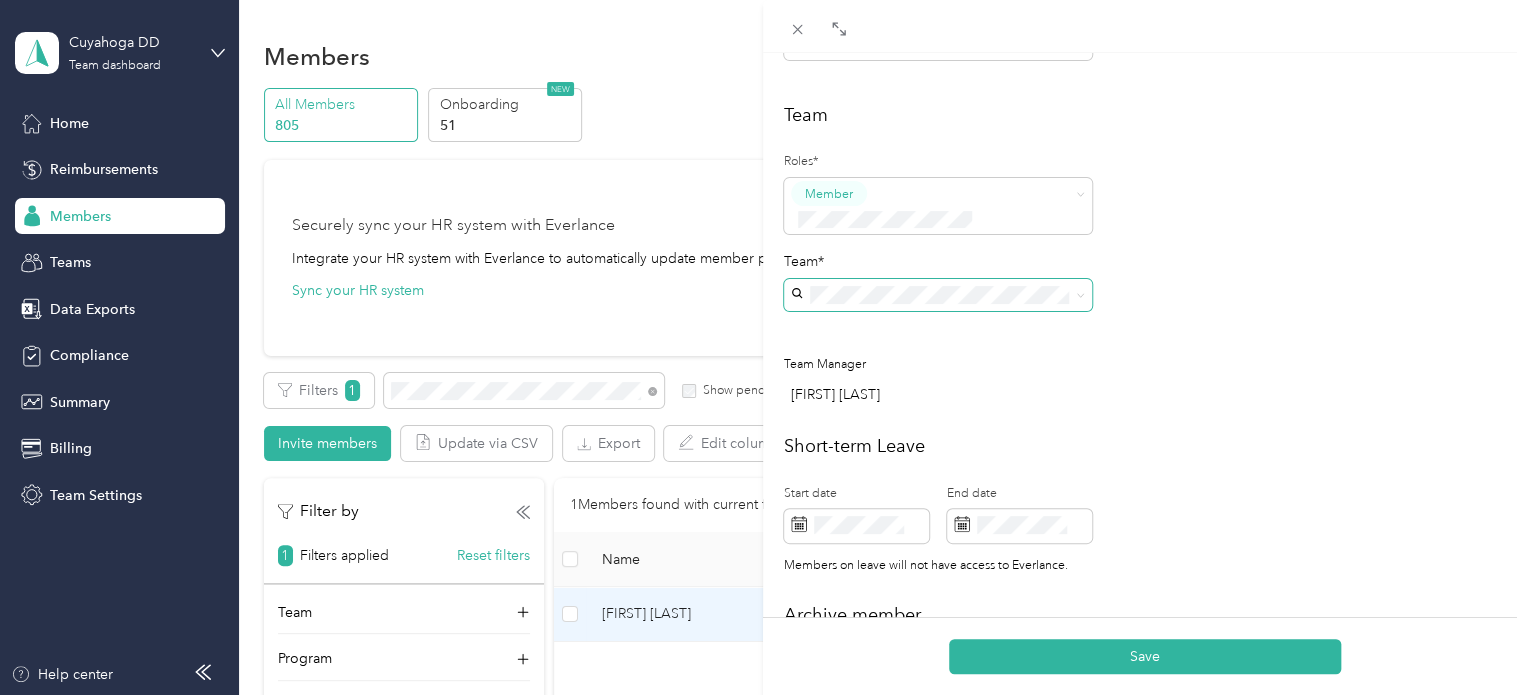 click at bounding box center (938, 295) 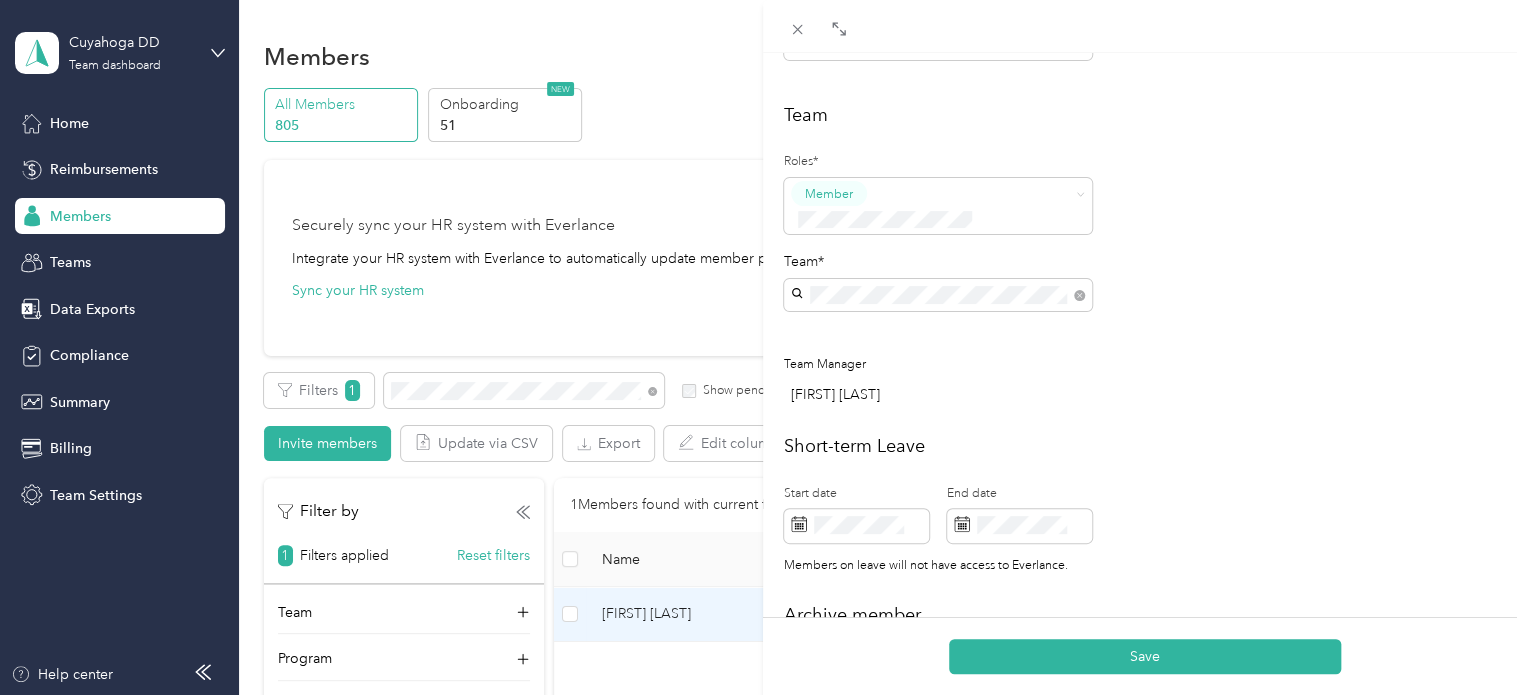 click on "[FIRST] [LAST] [FIRST] [LAST]" at bounding box center [938, 318] 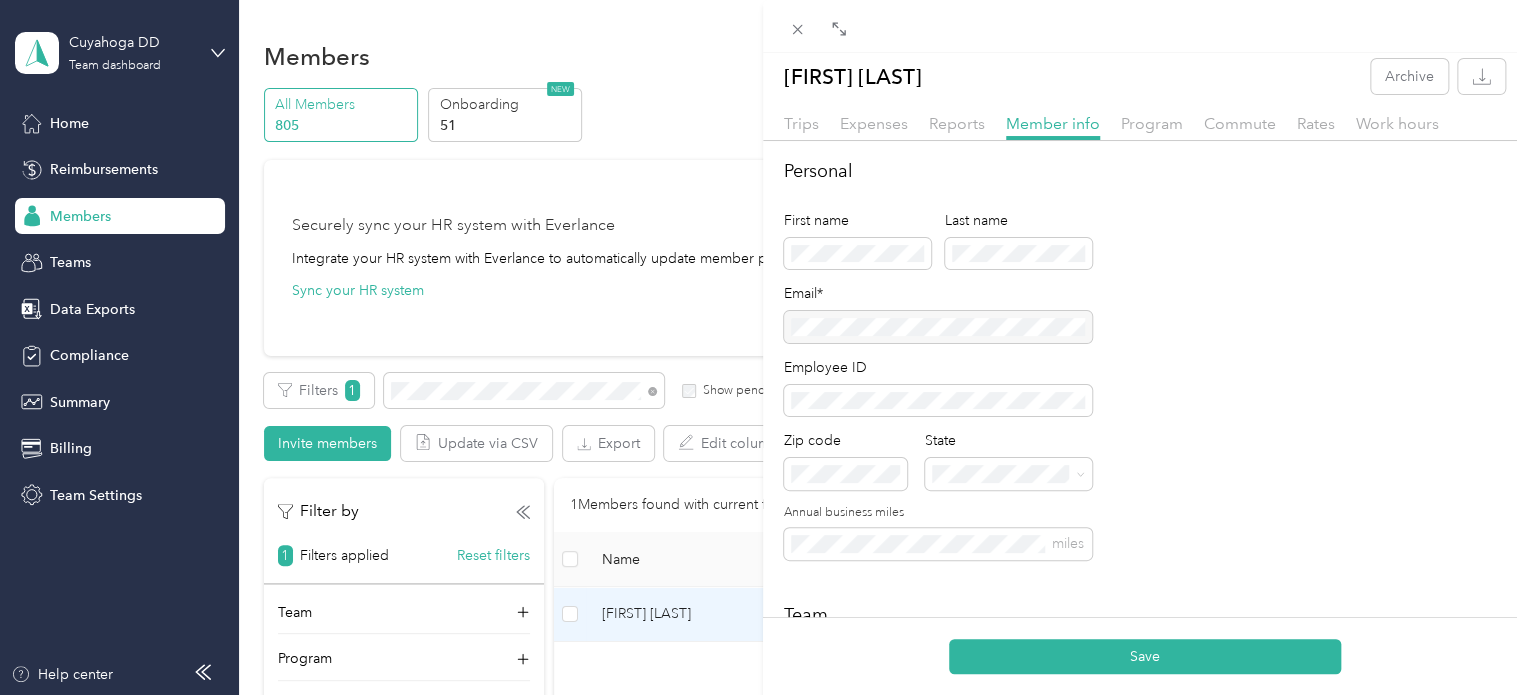 scroll, scrollTop: 0, scrollLeft: 0, axis: both 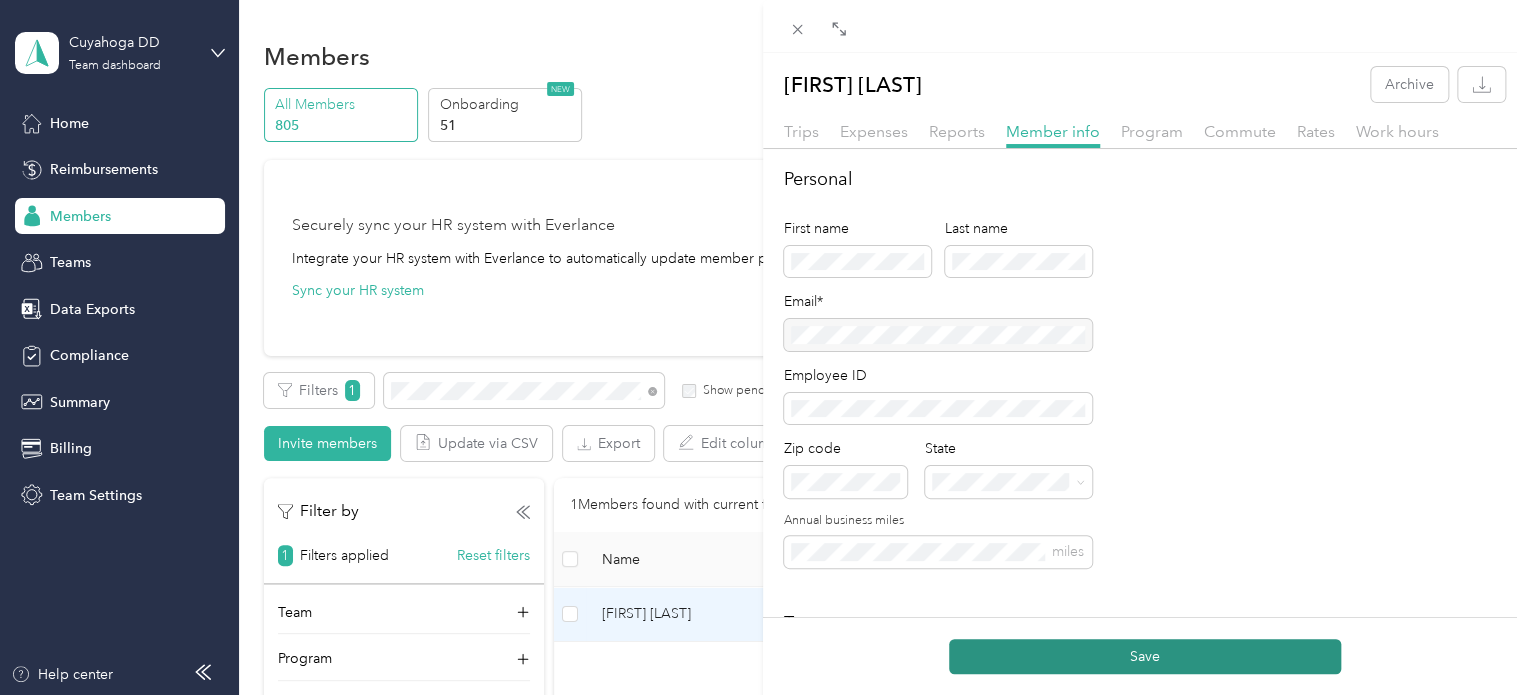 click on "Save" at bounding box center (1145, 656) 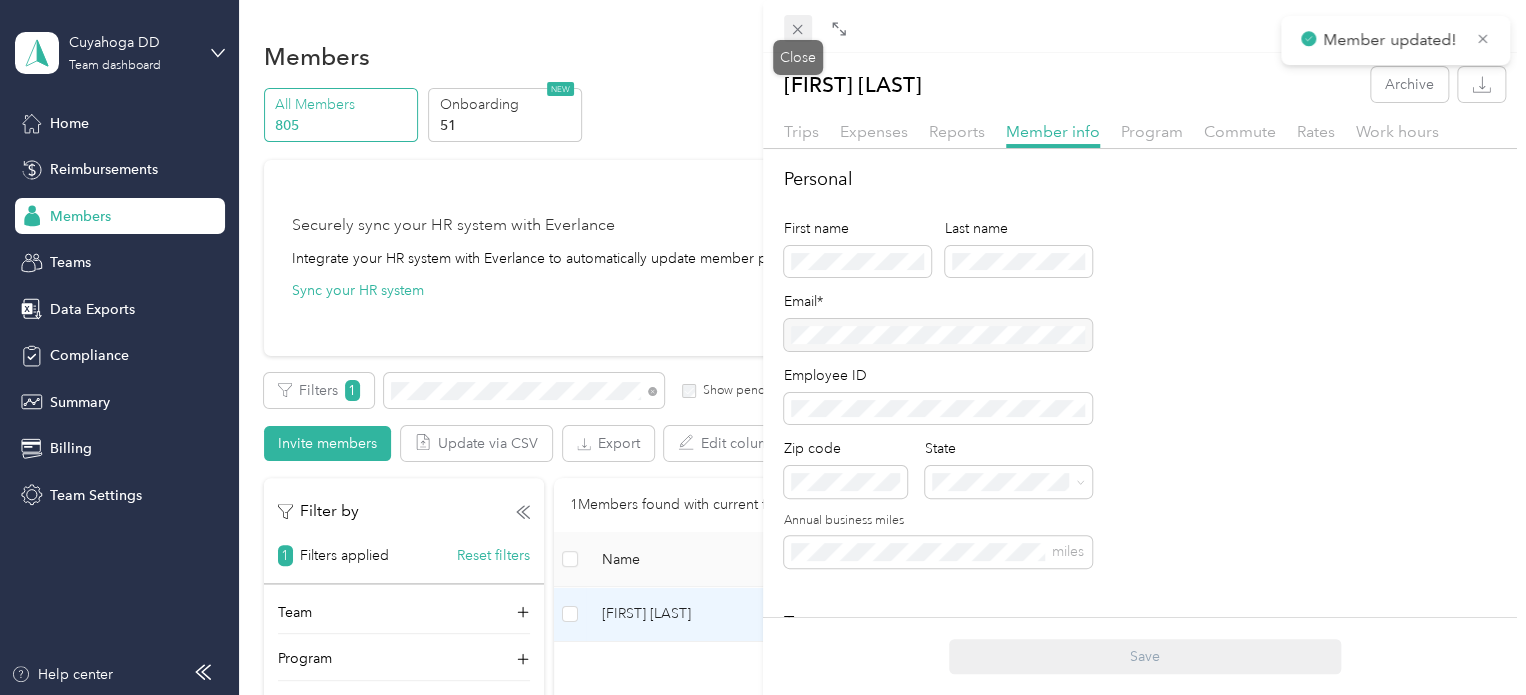 click 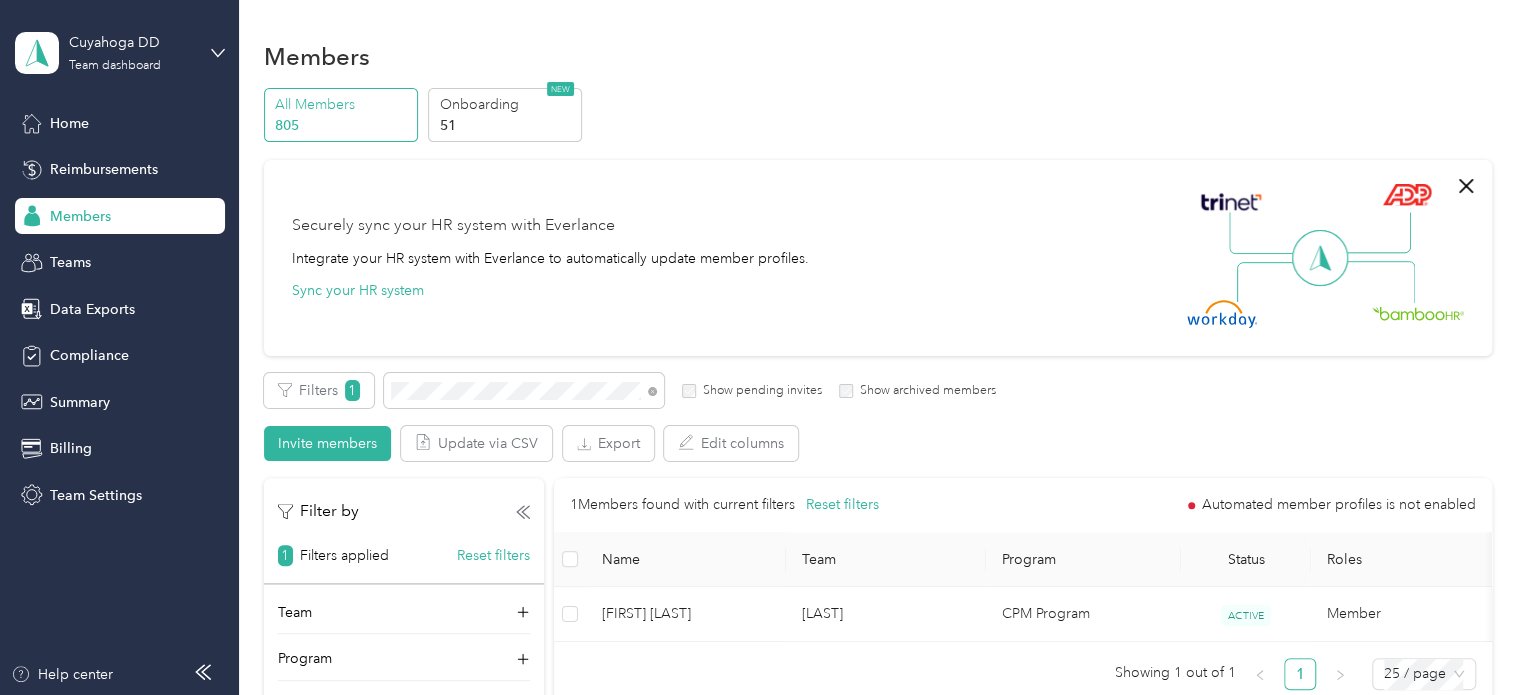 click on "Members" at bounding box center [120, 216] 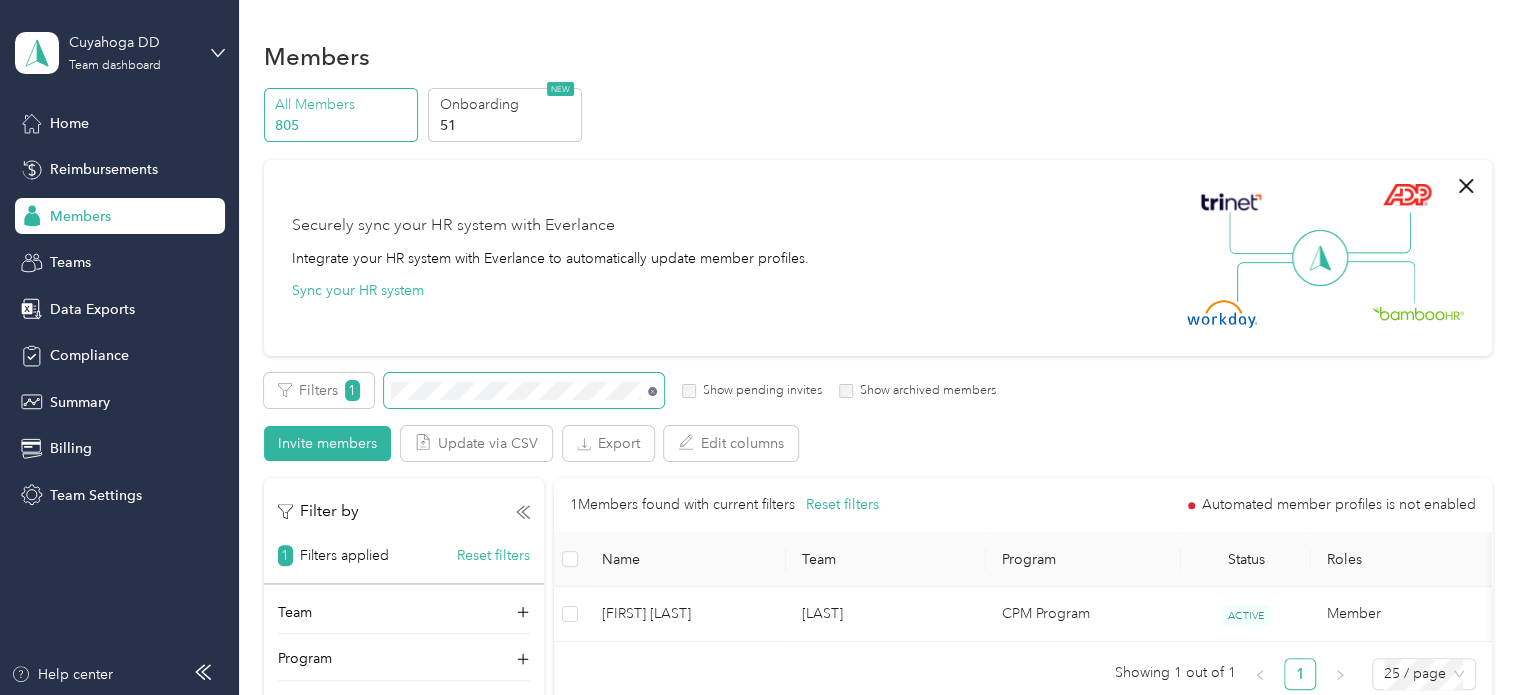 click 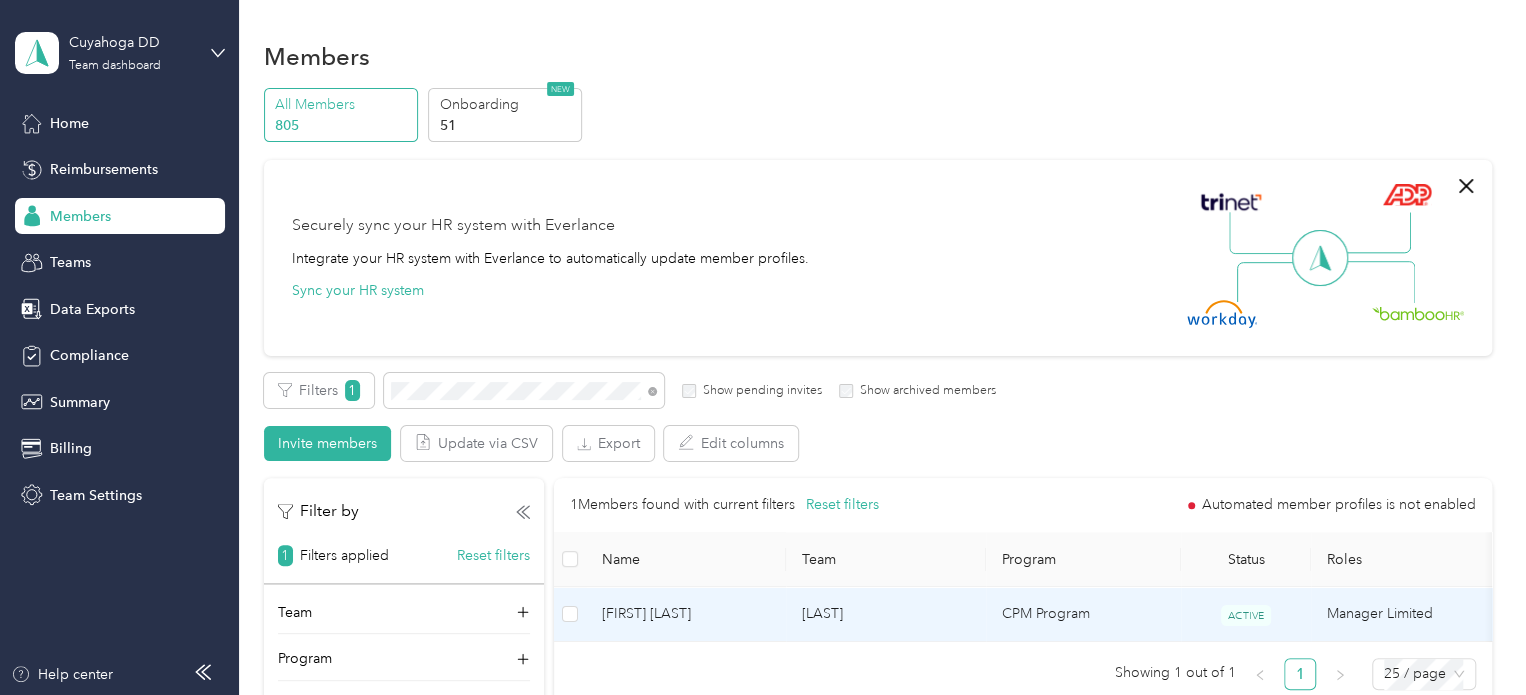 click on "[LAST]" at bounding box center [886, 614] 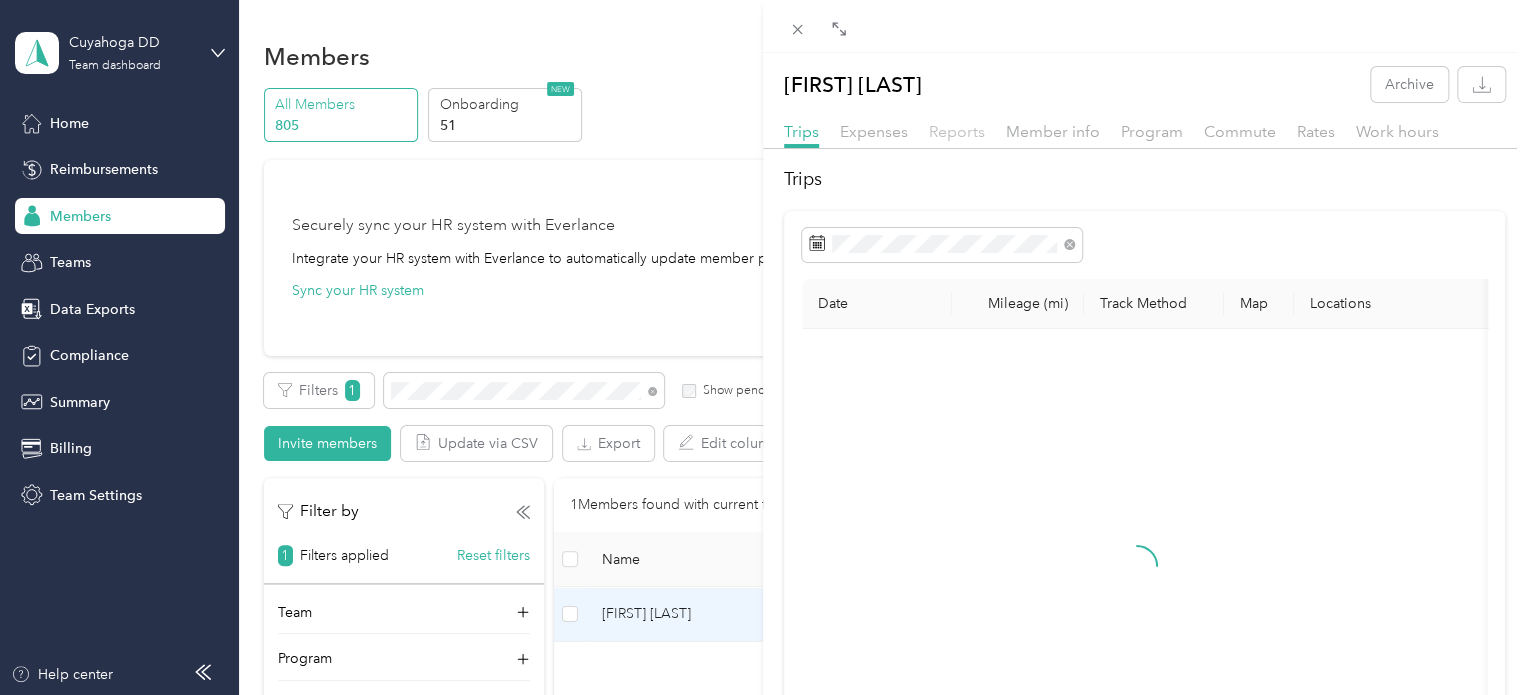 click on "Reports" at bounding box center (957, 131) 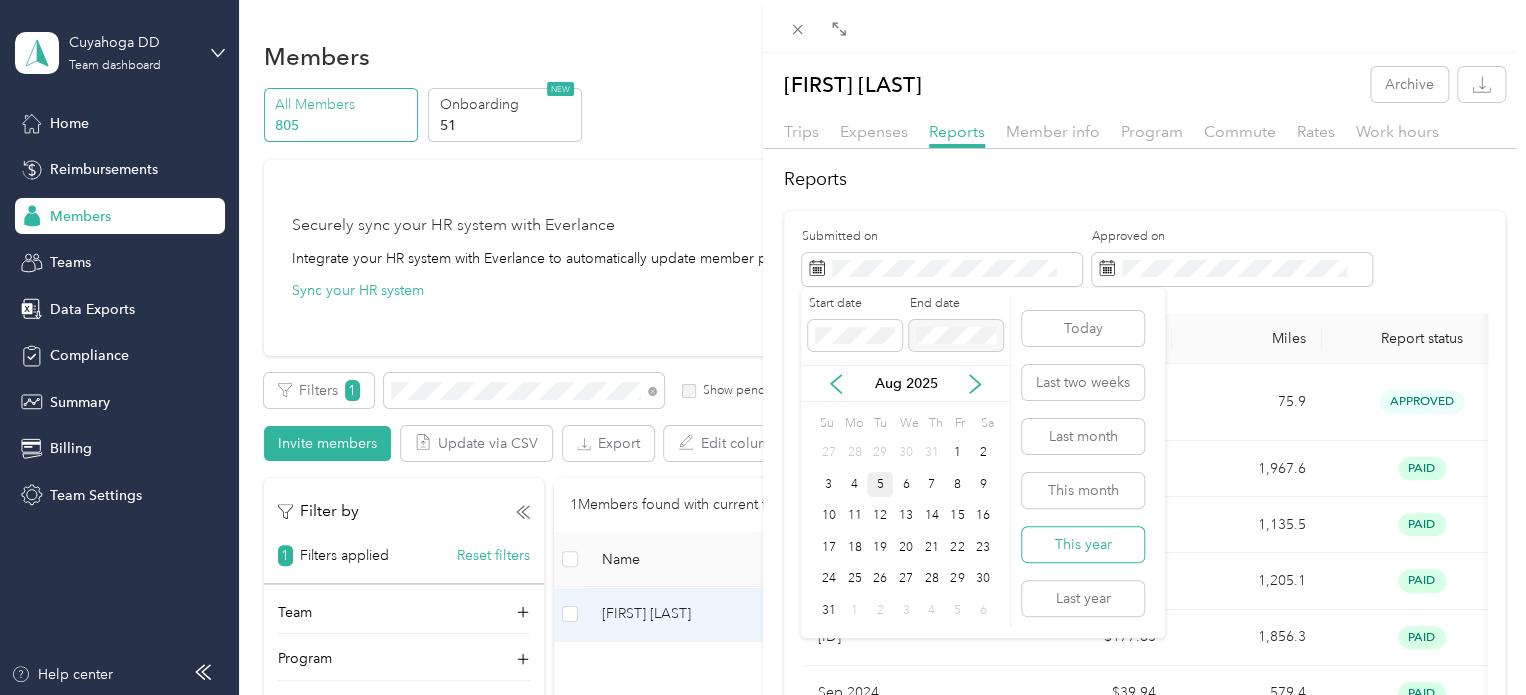 click on "This year" at bounding box center (1083, 544) 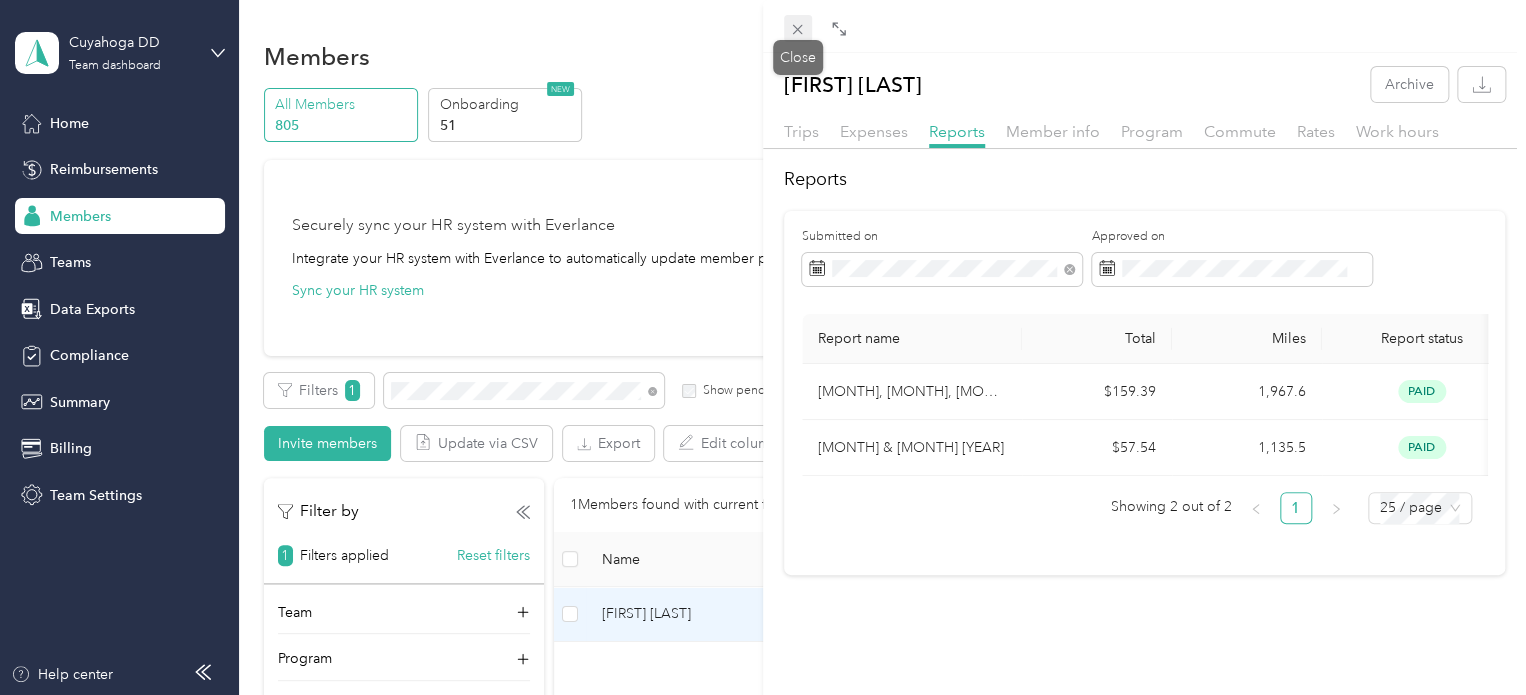 click 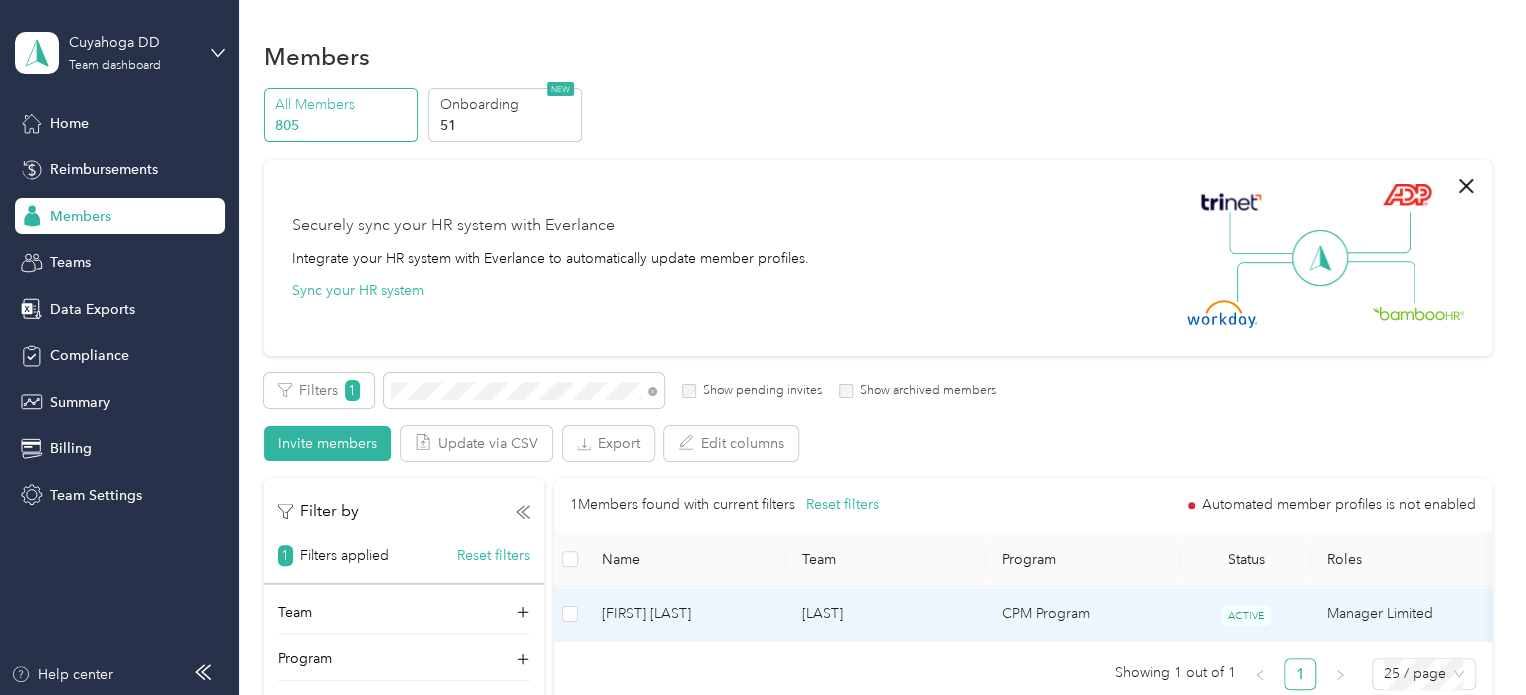click on "[FIRST] [LAST]" at bounding box center (686, 614) 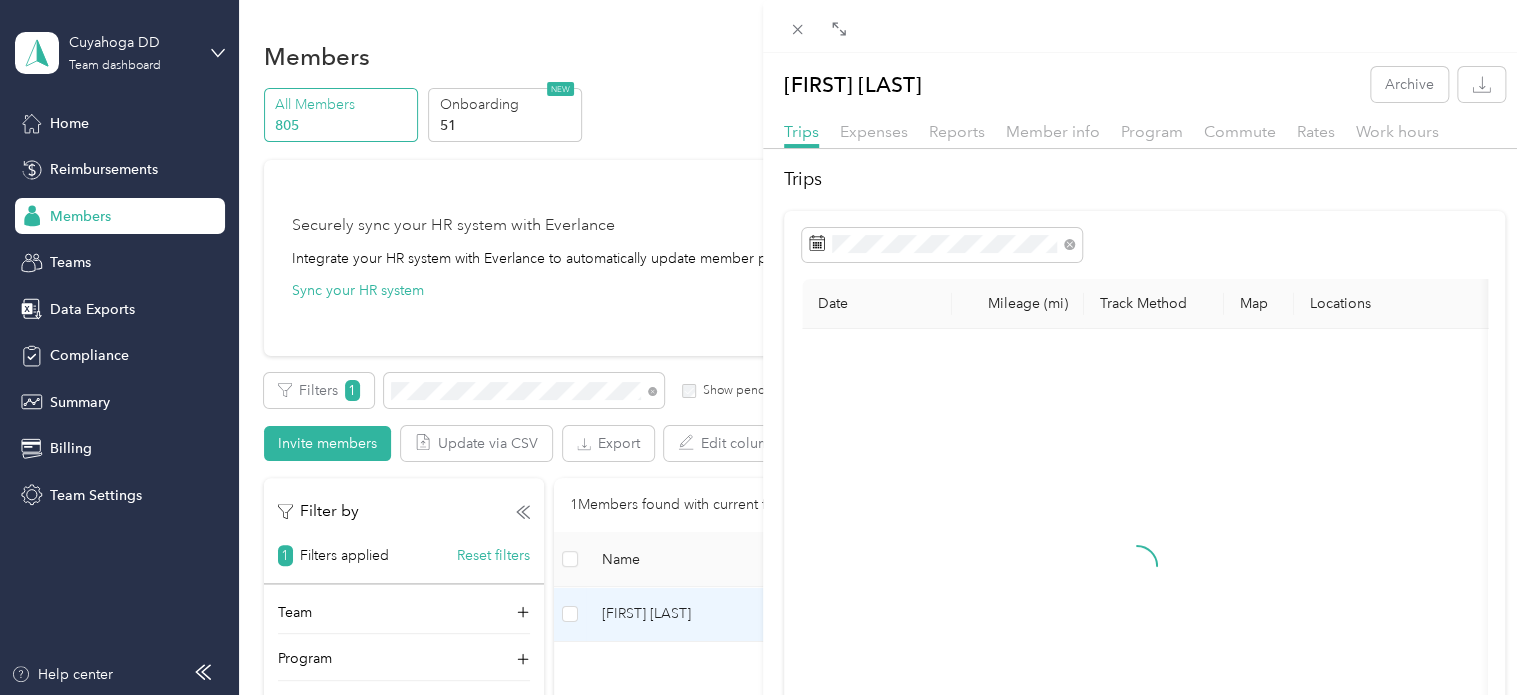 click on "Commute" at bounding box center (1240, 132) 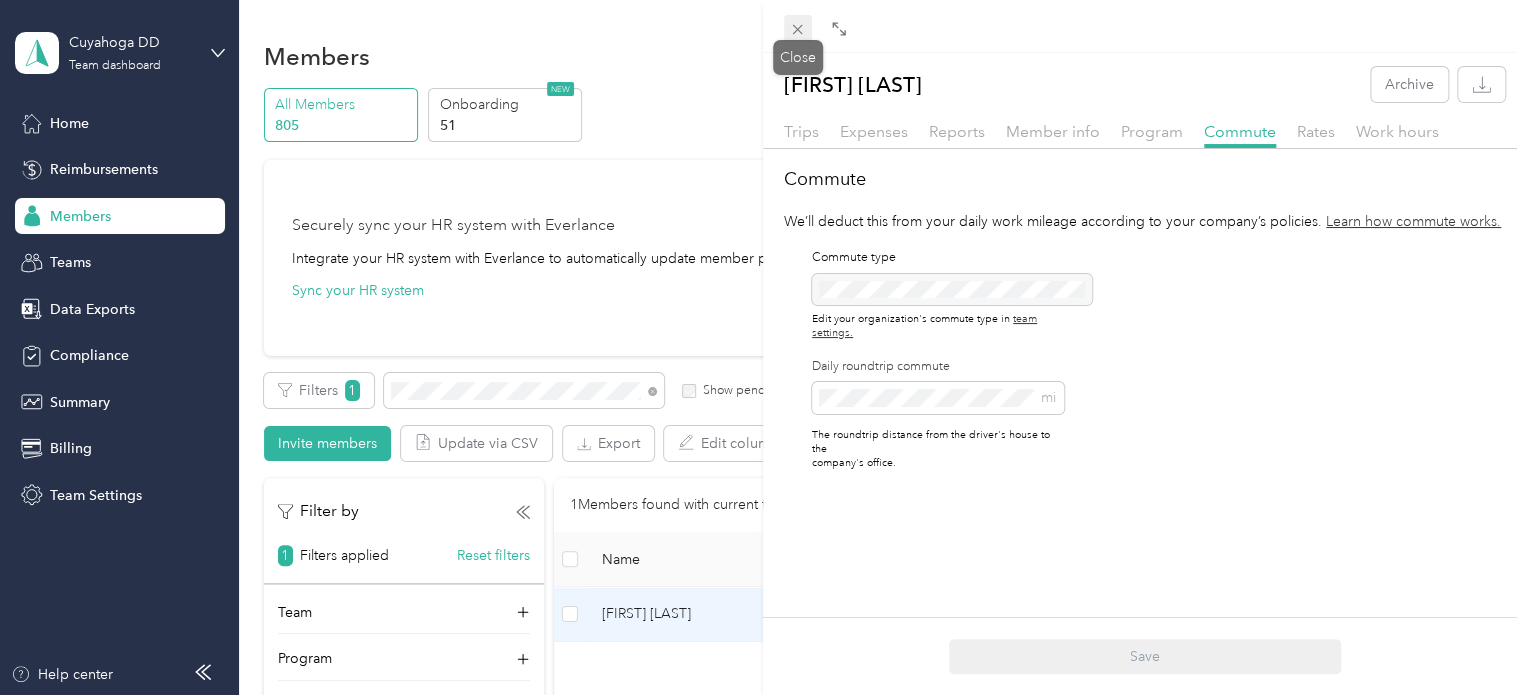 click 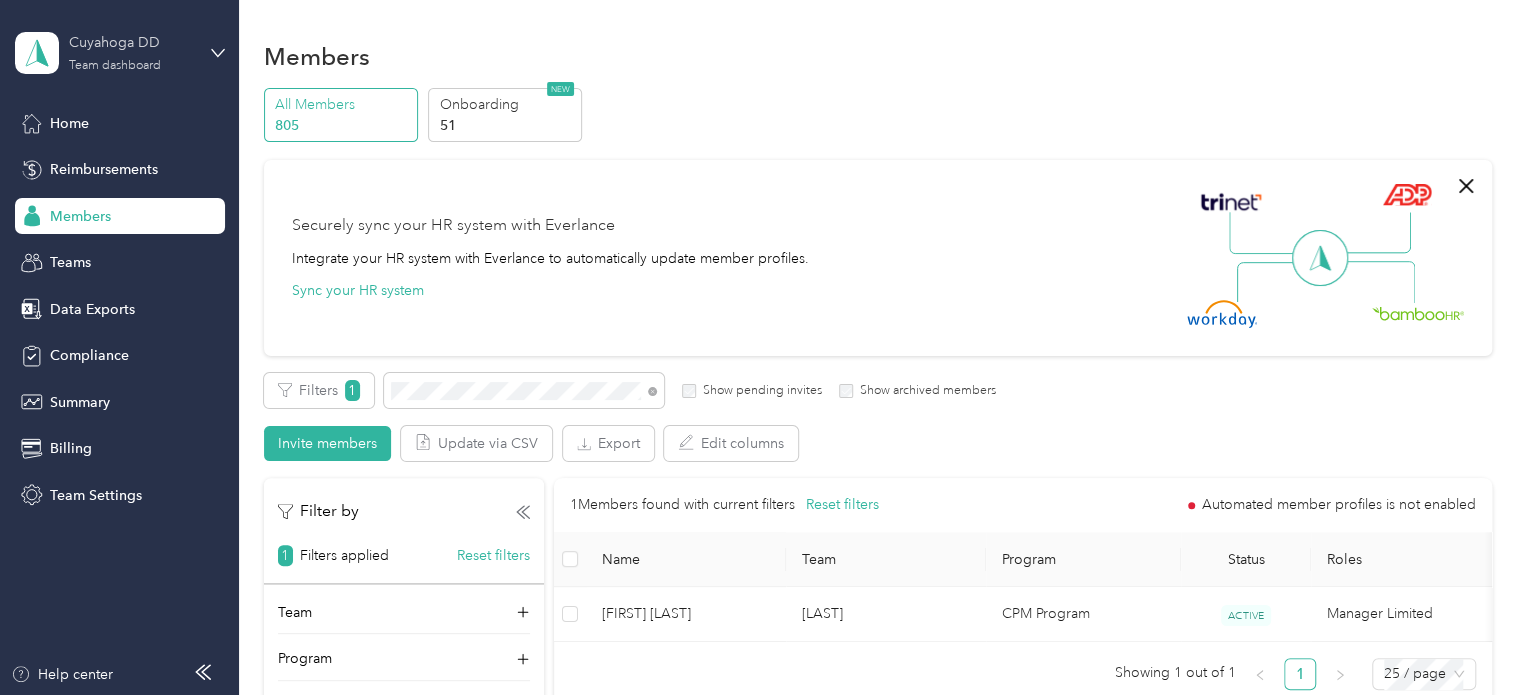 click on "Cuyahoga DD Team dashboard" at bounding box center [131, 52] 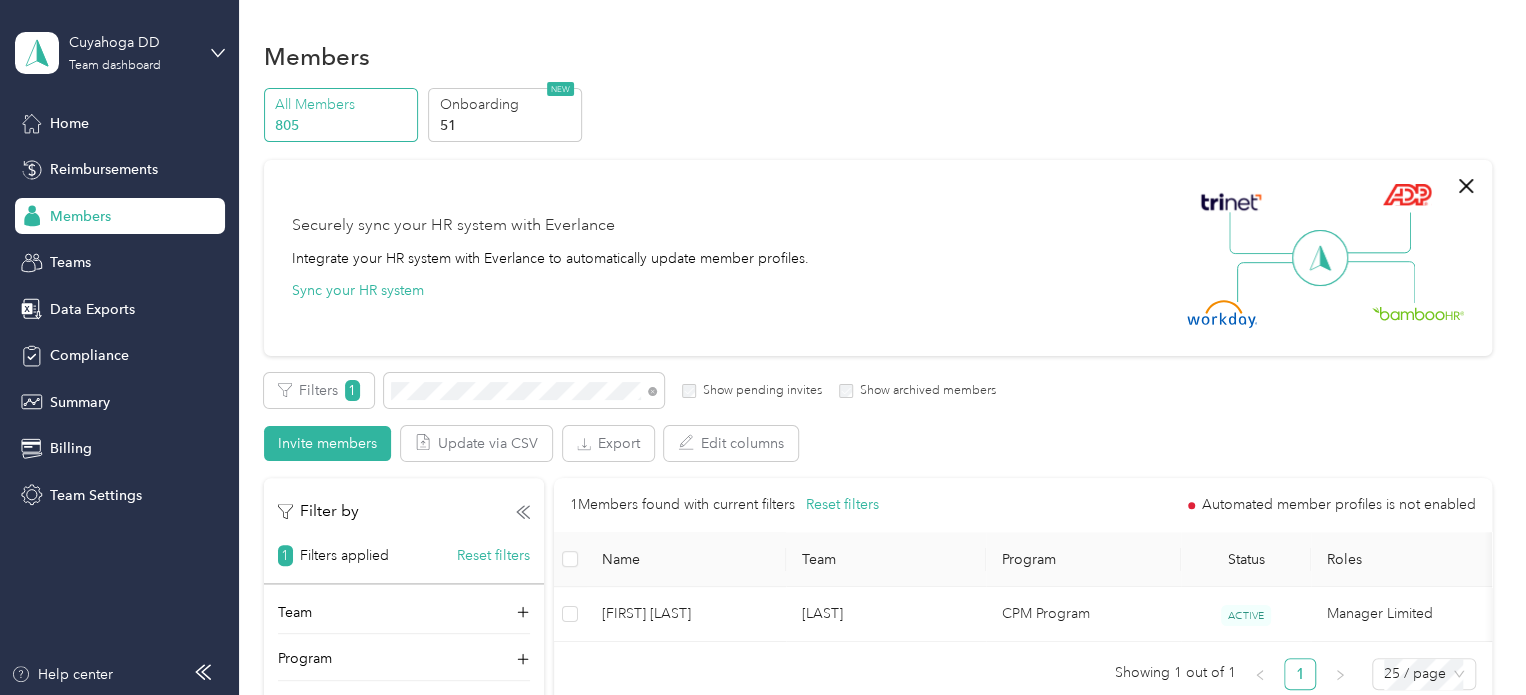 click on "Log out" at bounding box center [167, 255] 